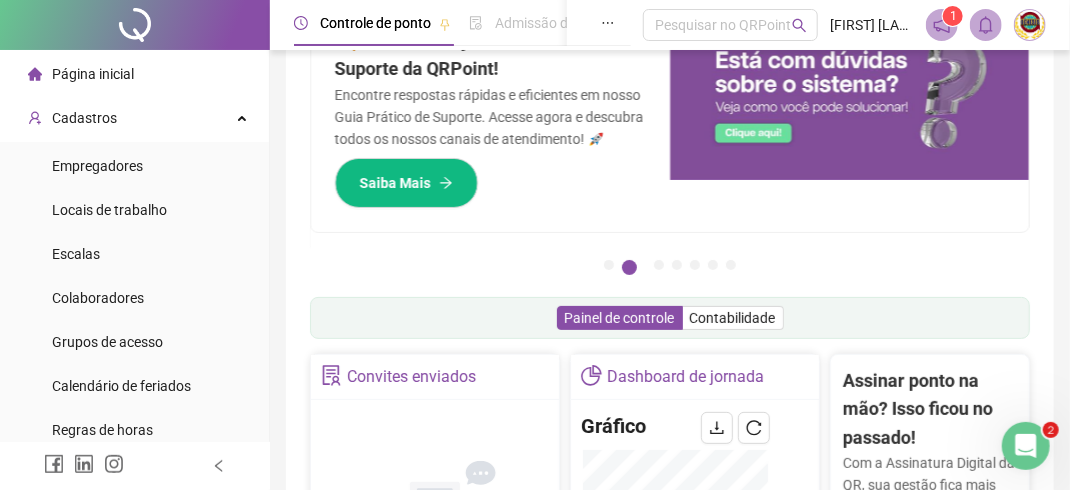 scroll, scrollTop: 0, scrollLeft: 0, axis: both 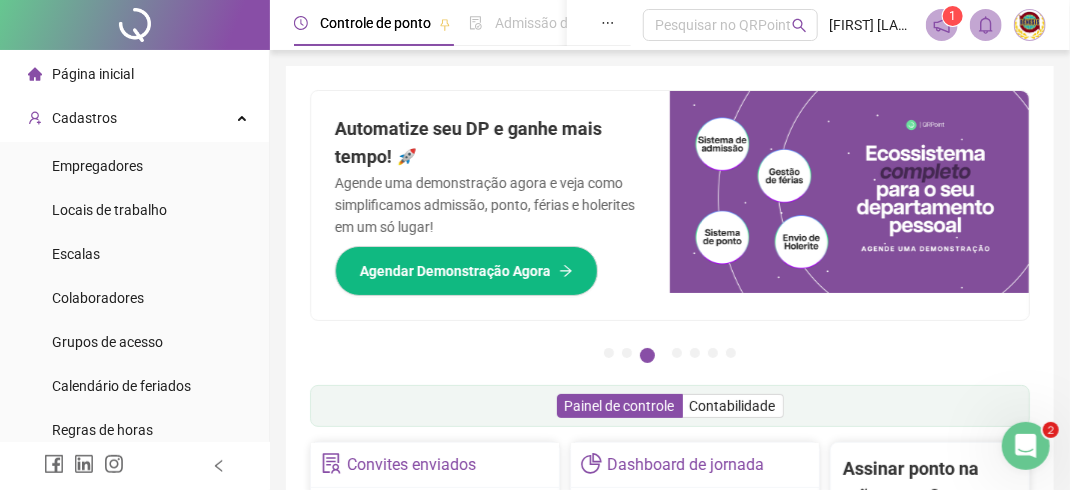 click on "Página inicial" at bounding box center [93, 74] 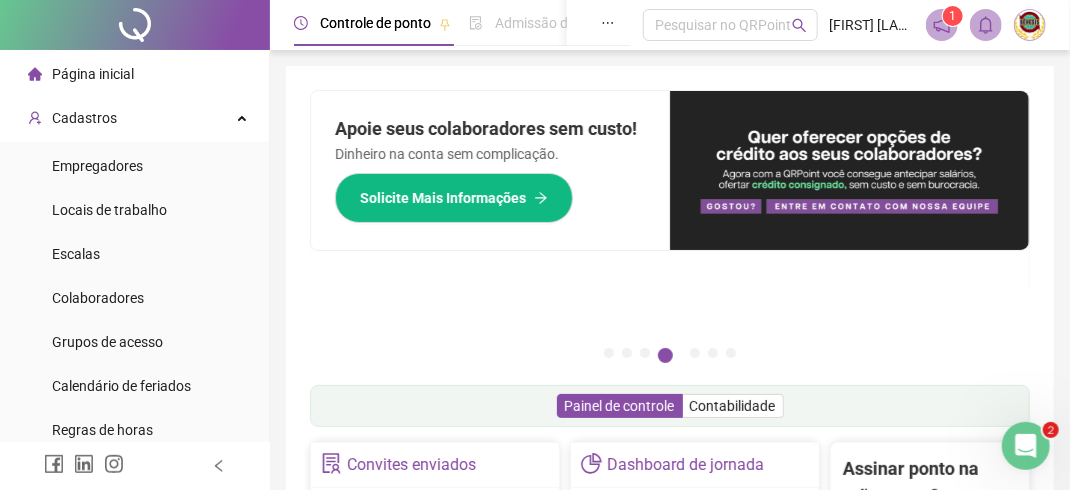 click on "Página inicial" at bounding box center [93, 74] 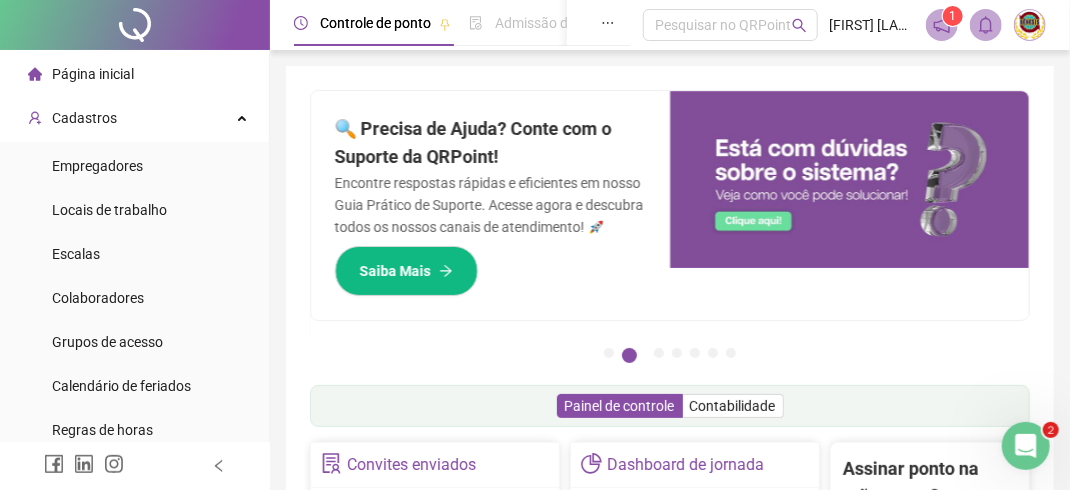 click on "Página inicial" at bounding box center [93, 74] 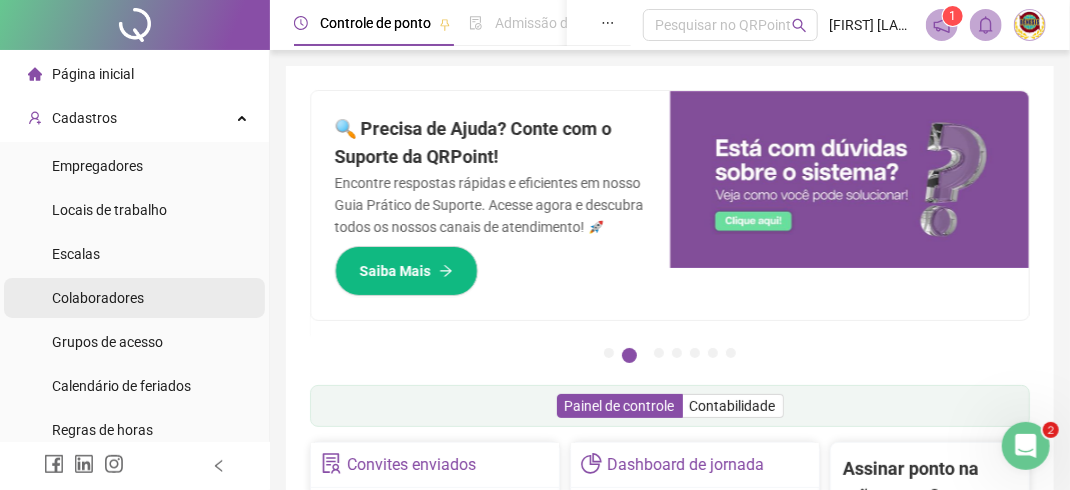 click on "Colaboradores" at bounding box center [98, 298] 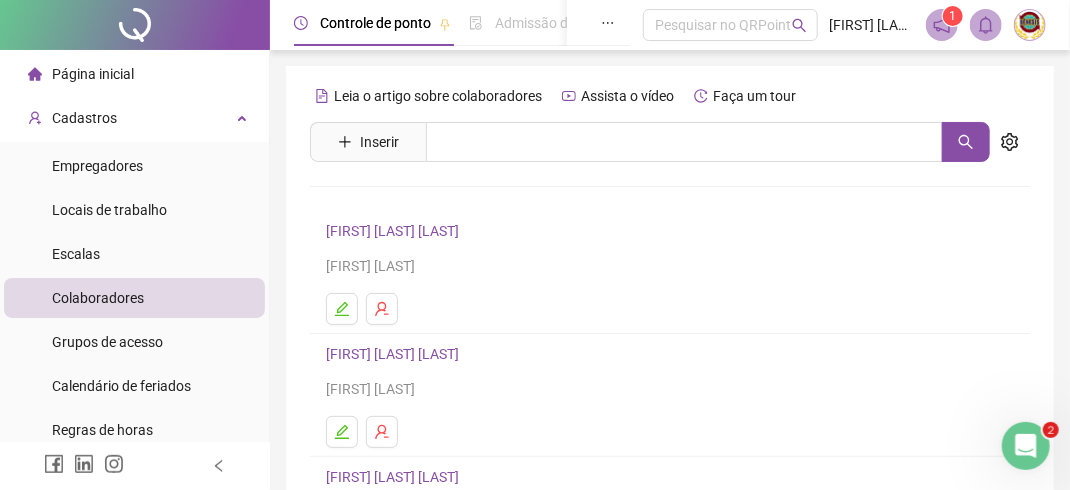 click on "Página inicial" at bounding box center (81, 74) 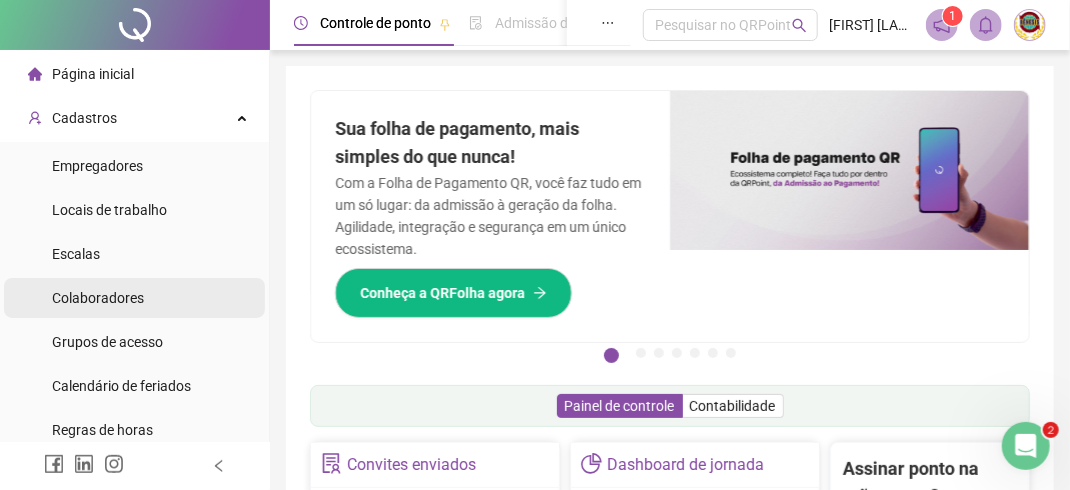 click on "Colaboradores" at bounding box center [98, 298] 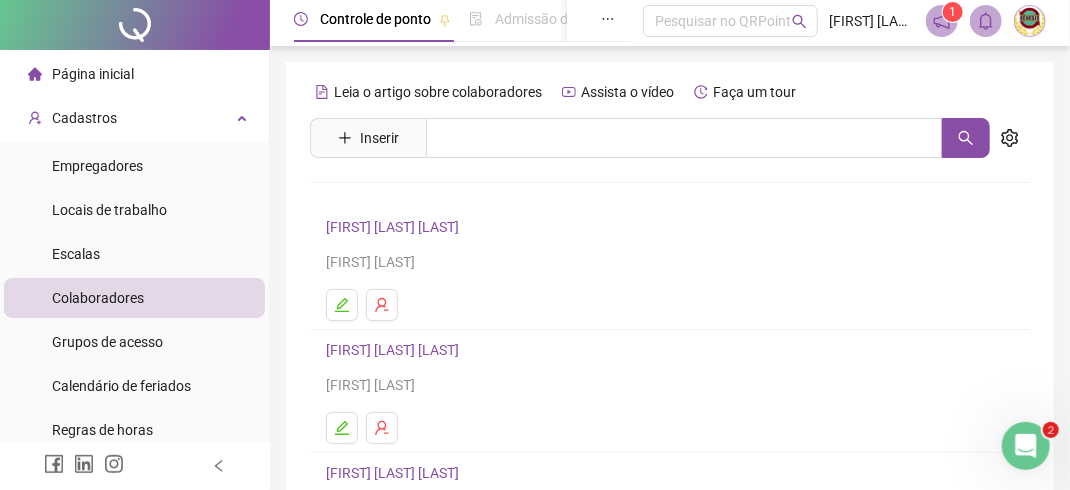 scroll, scrollTop: 0, scrollLeft: 0, axis: both 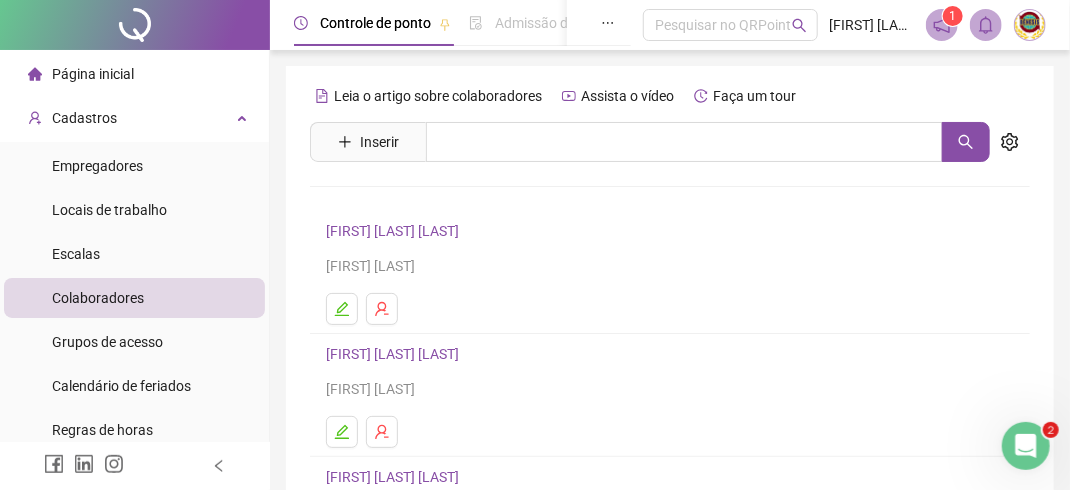 click on "Página inicial" at bounding box center (93, 74) 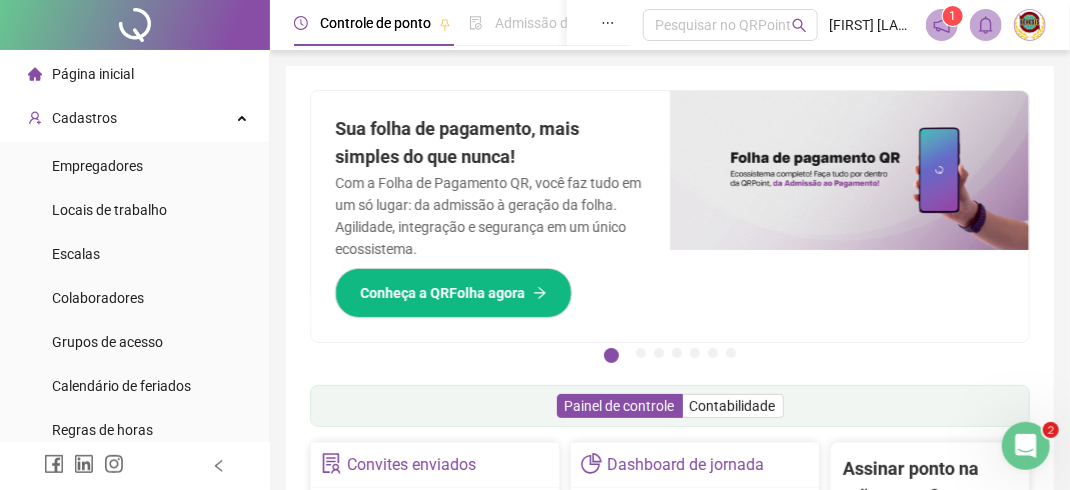 click on "Página inicial" at bounding box center [93, 74] 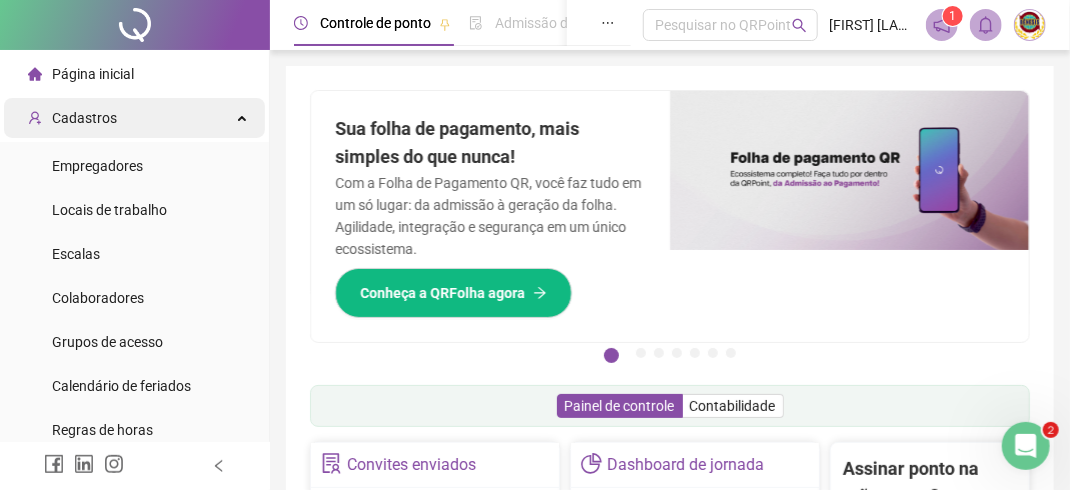 click on "Cadastros" at bounding box center (84, 118) 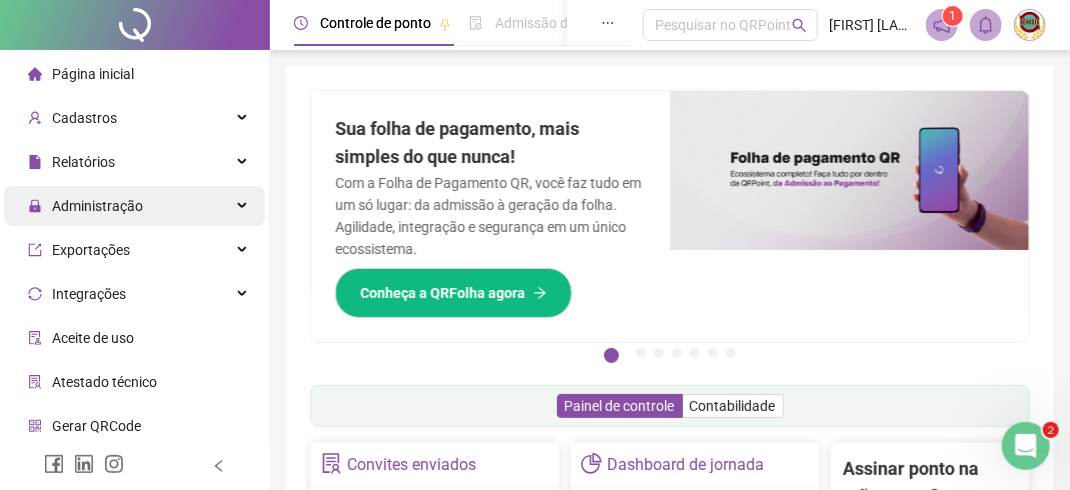click on "Administração" at bounding box center (97, 206) 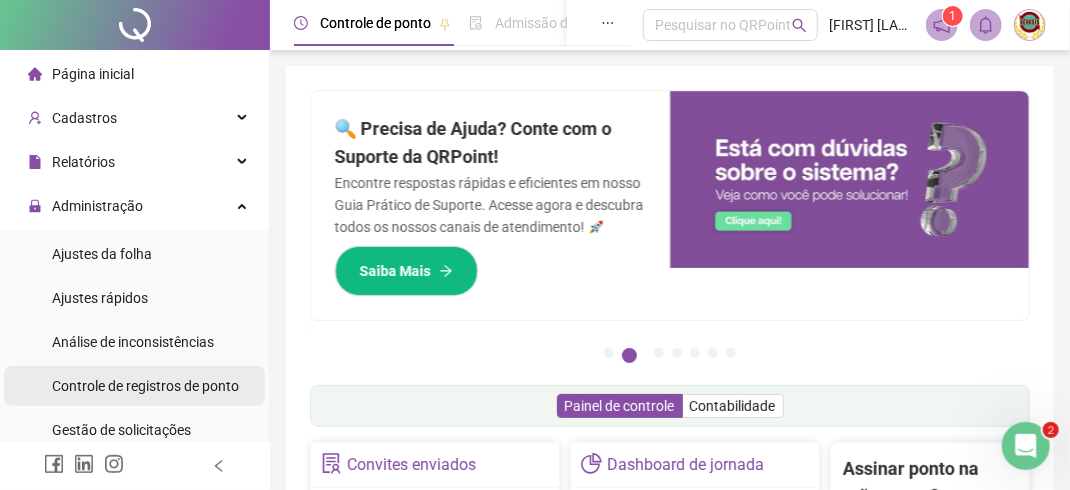 click on "Controle de registros de ponto" at bounding box center [145, 386] 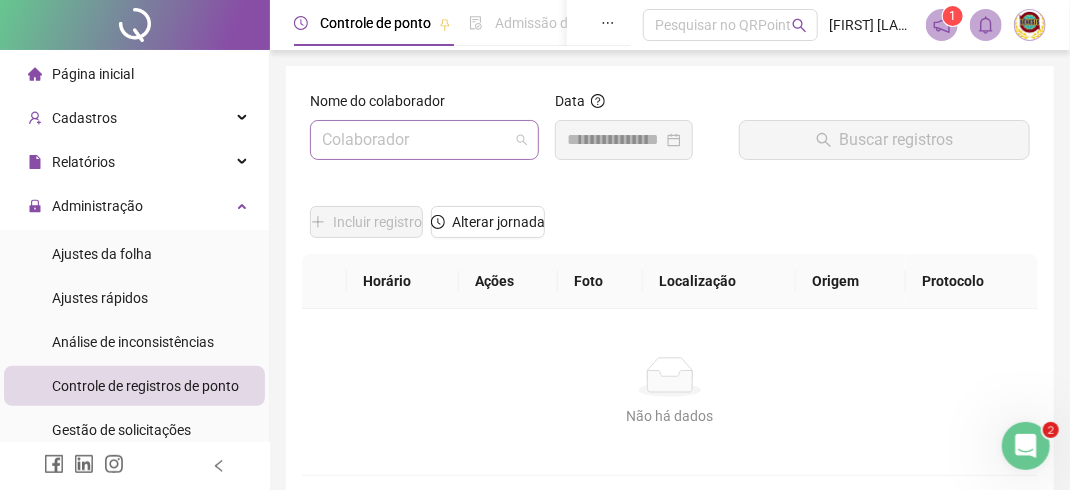 click on "Colaborador" at bounding box center [424, 140] 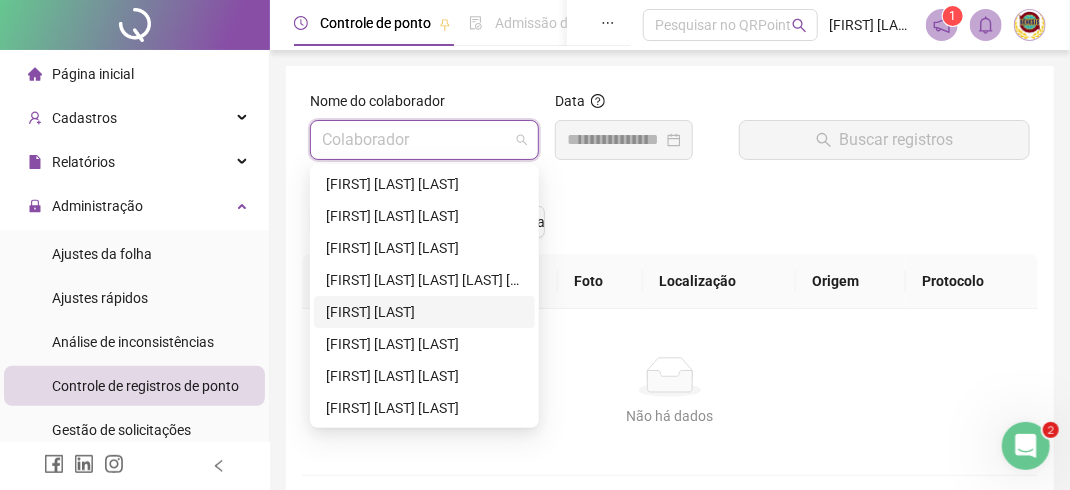 click on "[FIRST] [LAST]" at bounding box center [424, 312] 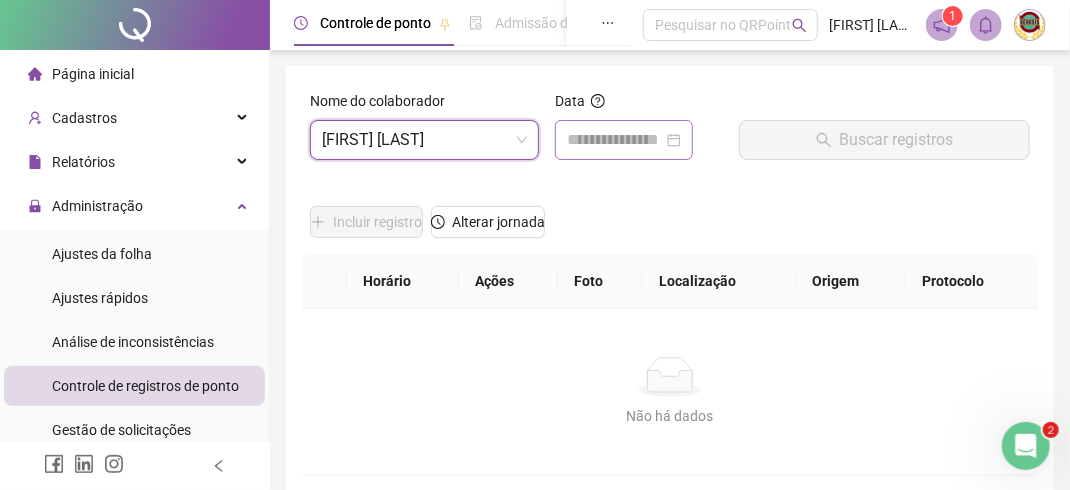 click at bounding box center [624, 140] 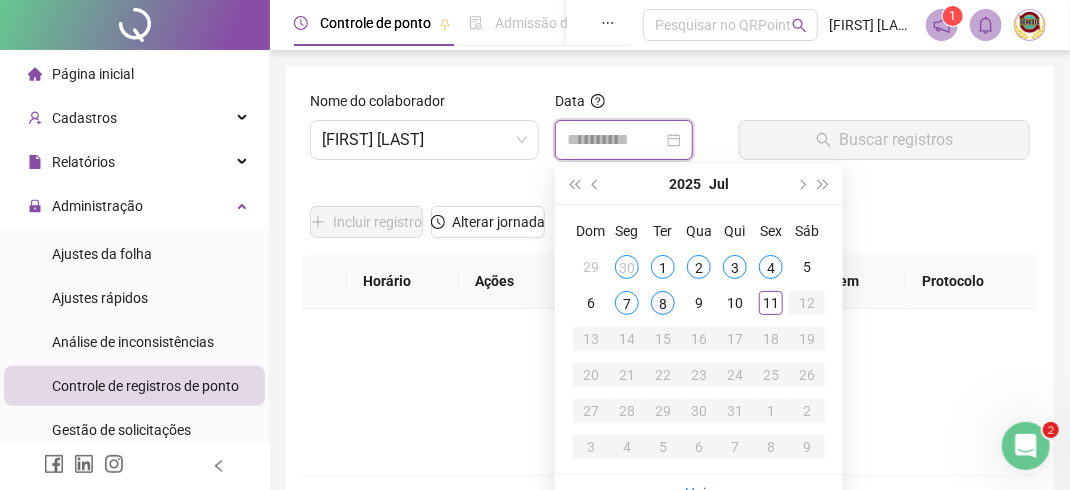 type on "**********" 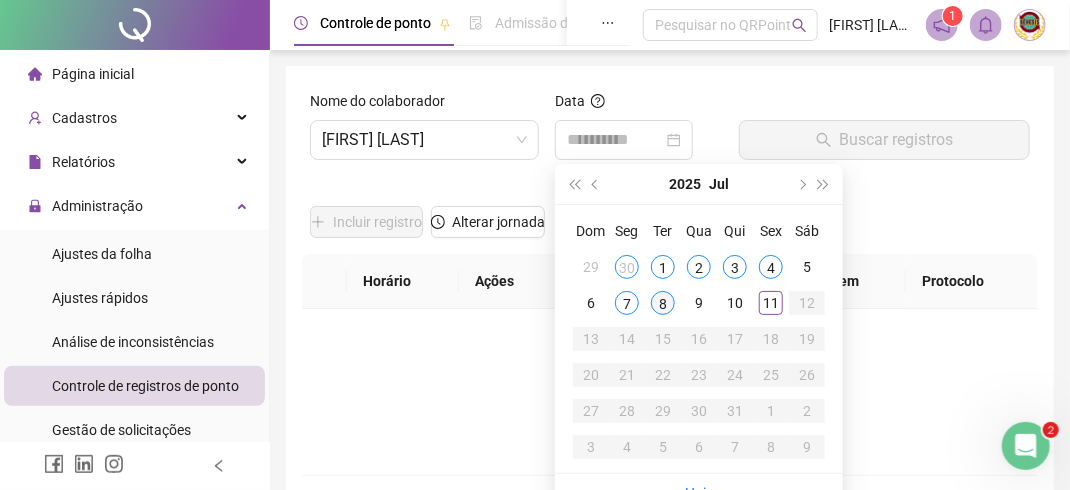 click on "8" at bounding box center [663, 303] 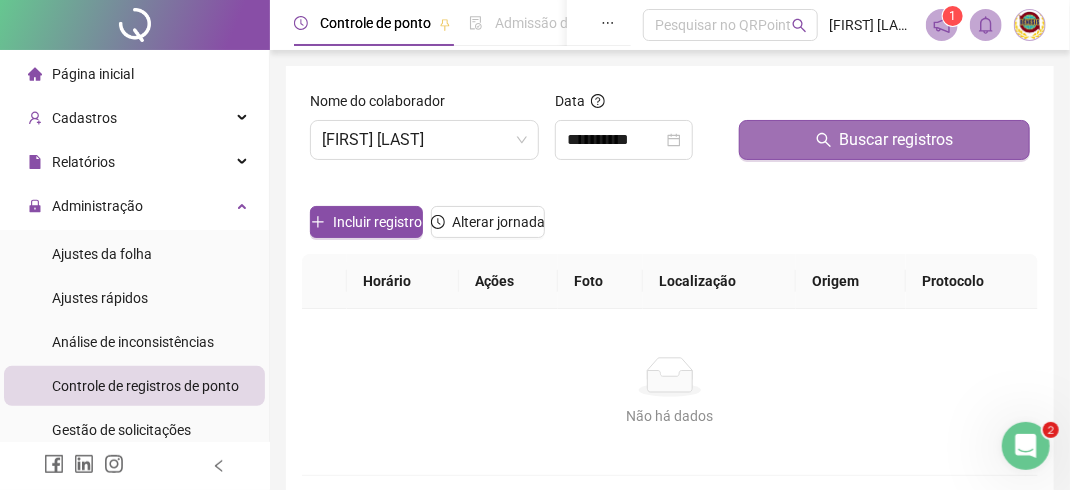 click on "Buscar registros" at bounding box center (897, 140) 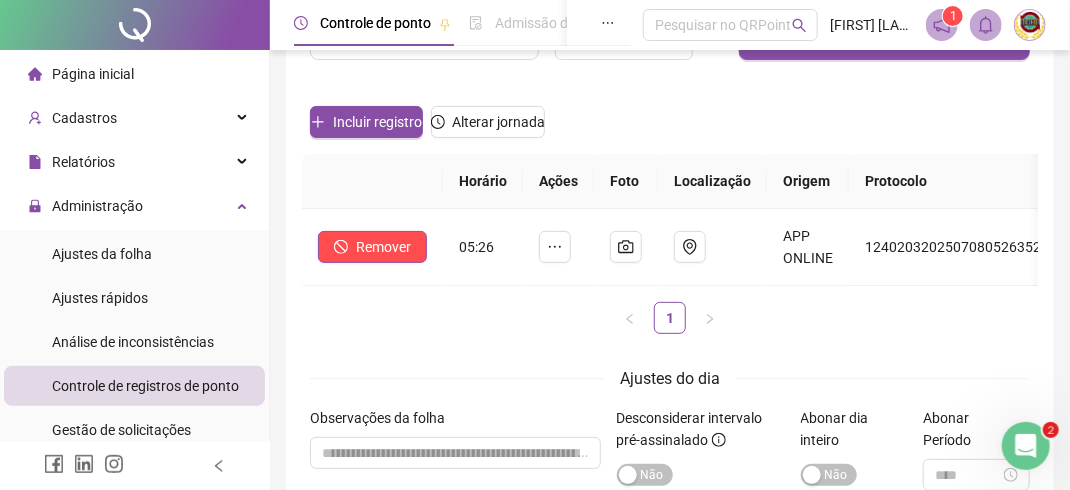scroll, scrollTop: 0, scrollLeft: 0, axis: both 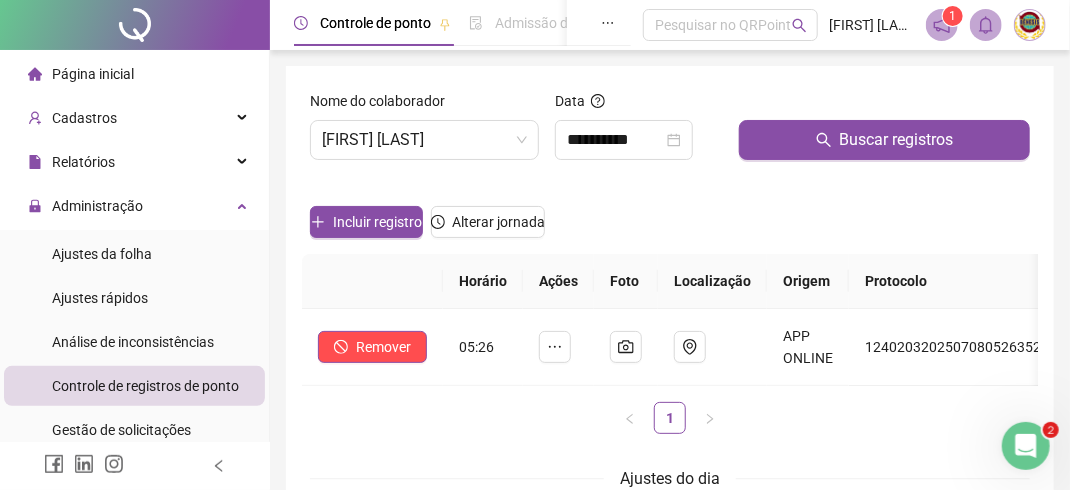 click on "Incluir registro   Alterar jornada" at bounding box center (670, 215) 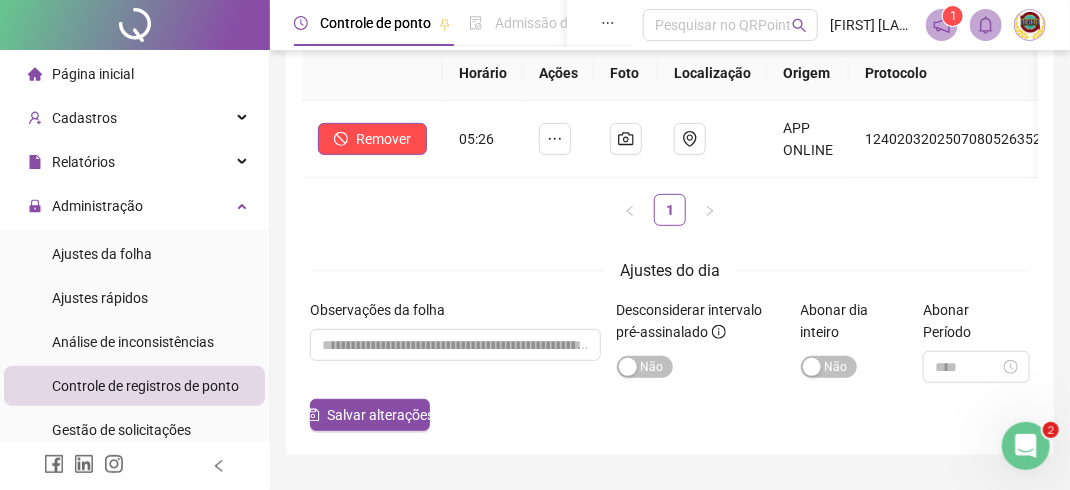 scroll, scrollTop: 174, scrollLeft: 0, axis: vertical 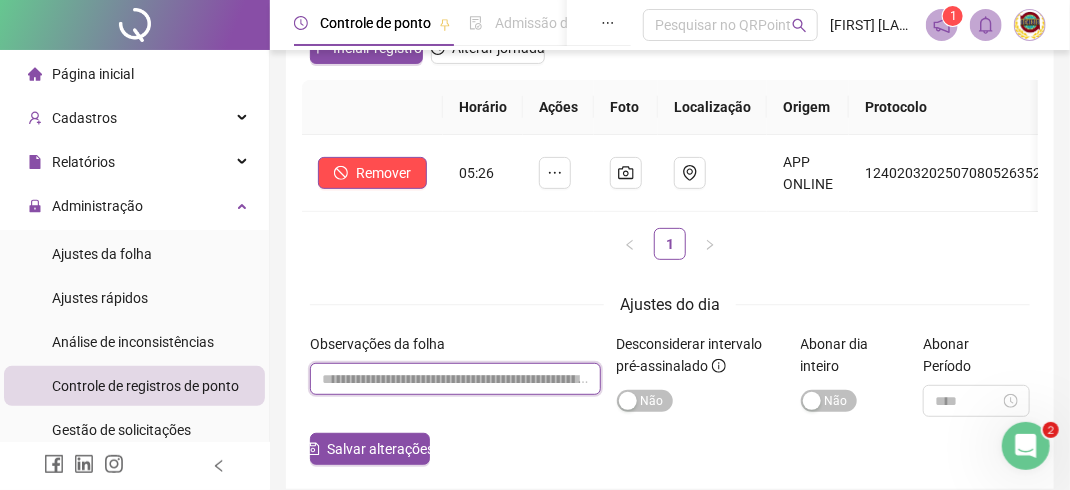 click at bounding box center (455, 379) 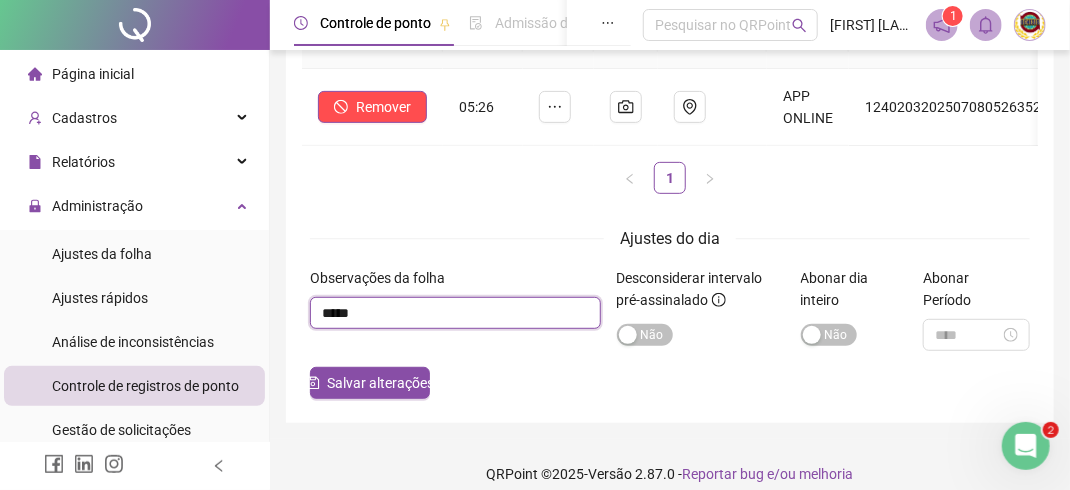 scroll, scrollTop: 274, scrollLeft: 0, axis: vertical 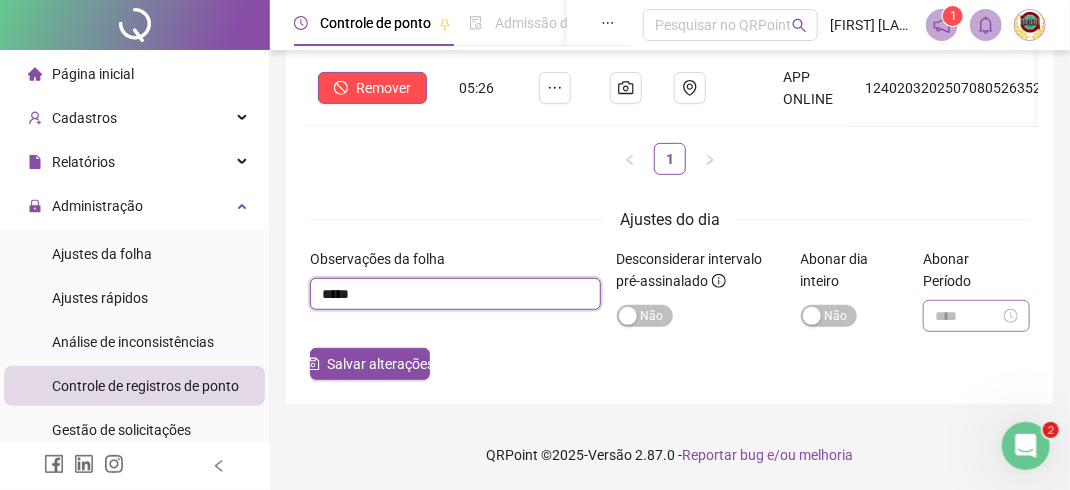 click at bounding box center (976, 316) 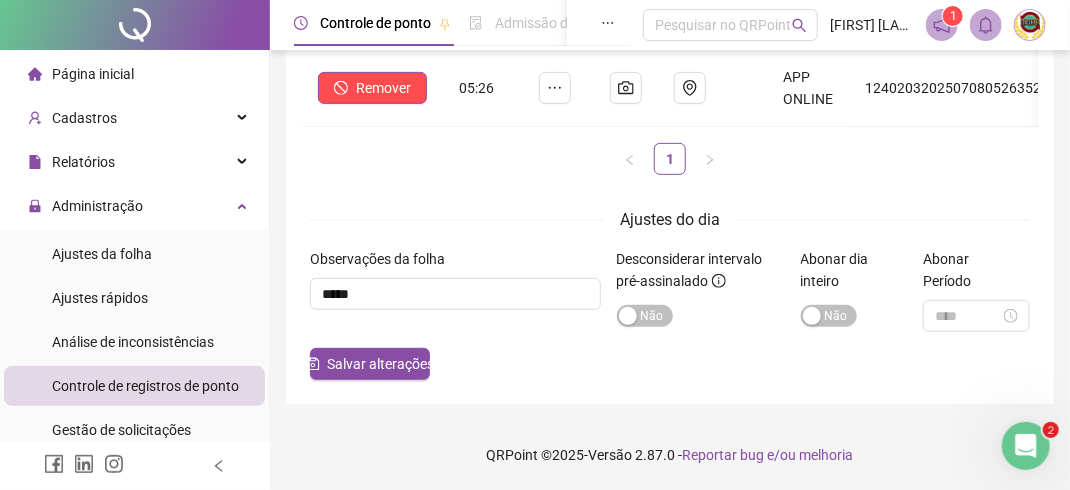 click on "**********" at bounding box center (670, 115) 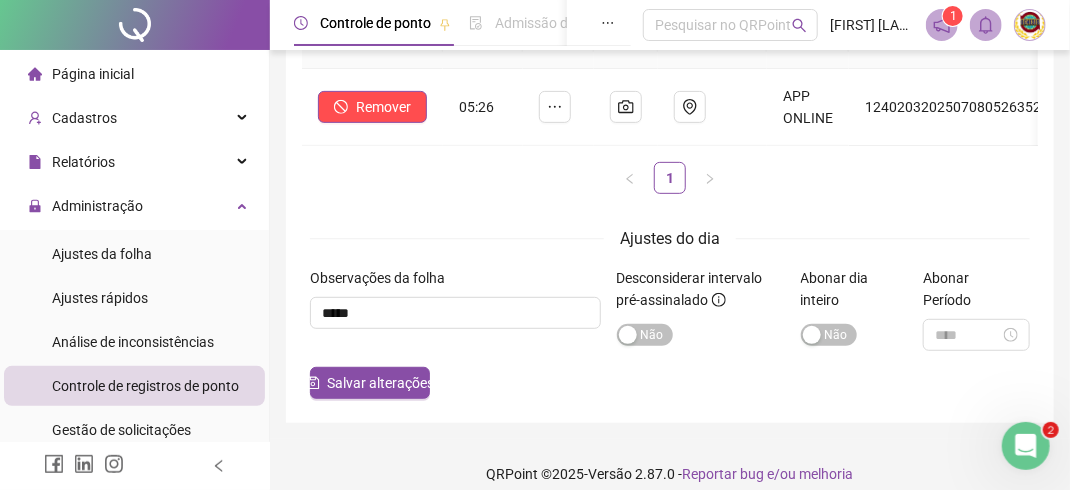 scroll, scrollTop: 274, scrollLeft: 0, axis: vertical 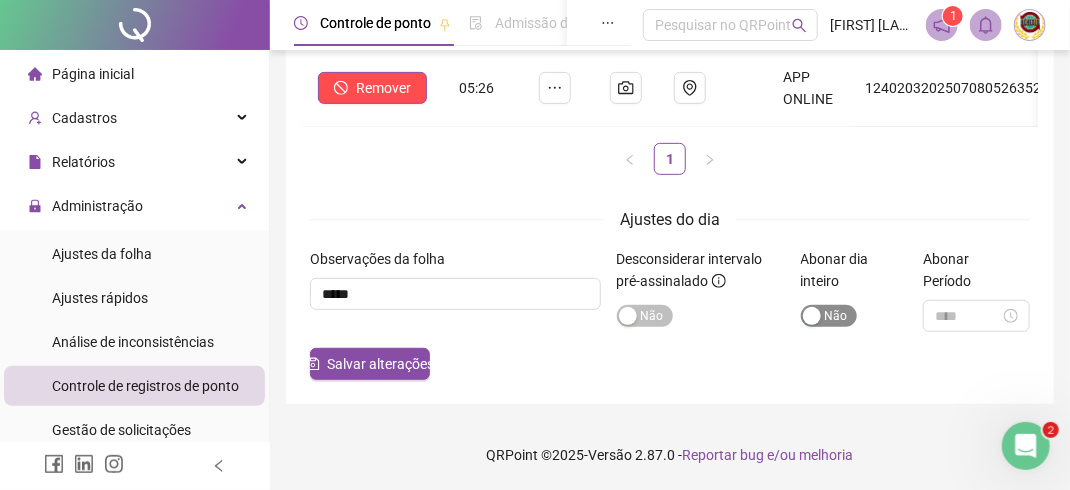 click at bounding box center (812, 316) 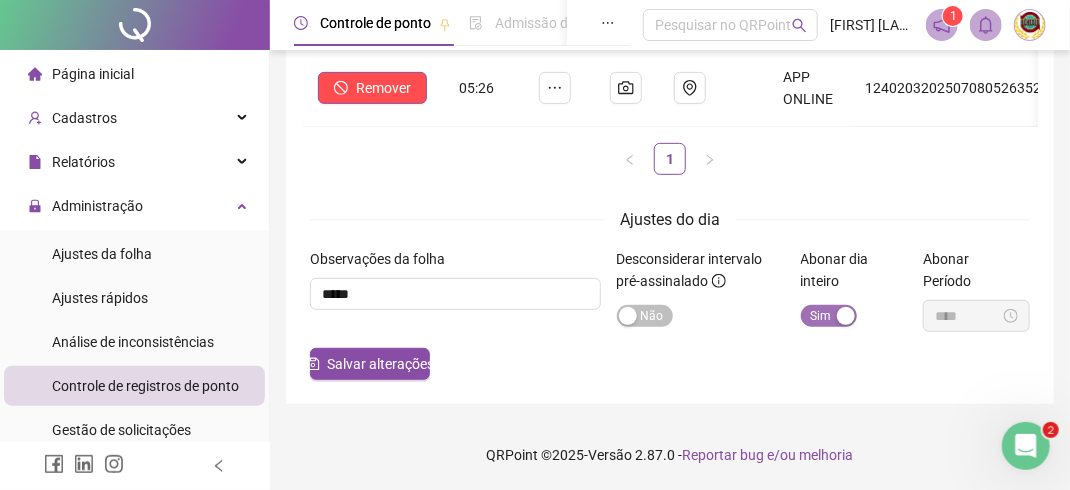 click at bounding box center [846, 316] 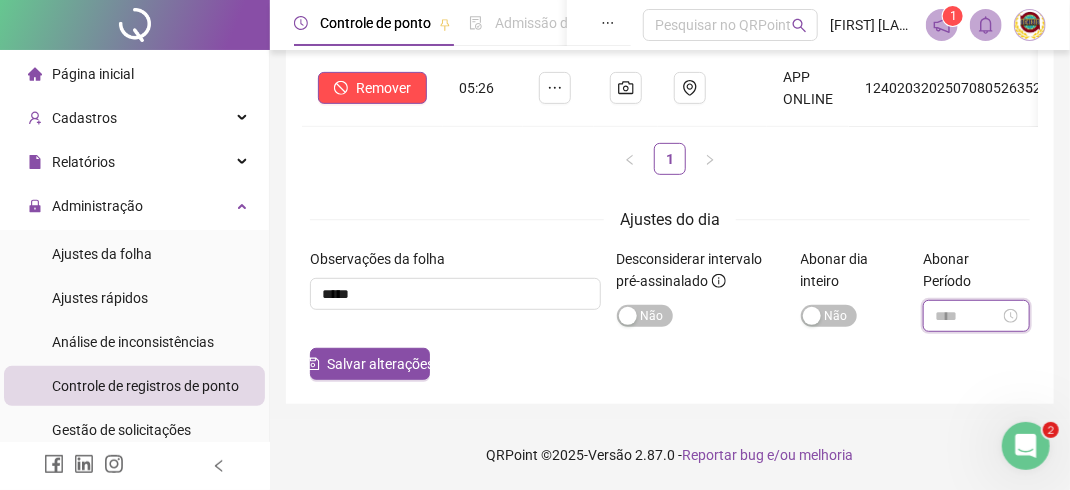 click at bounding box center (967, 316) 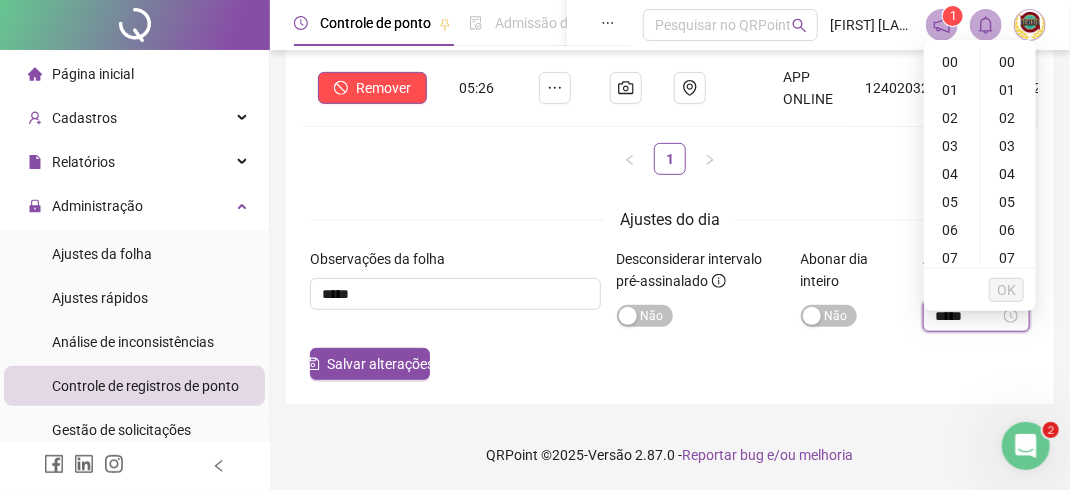 type on "*****" 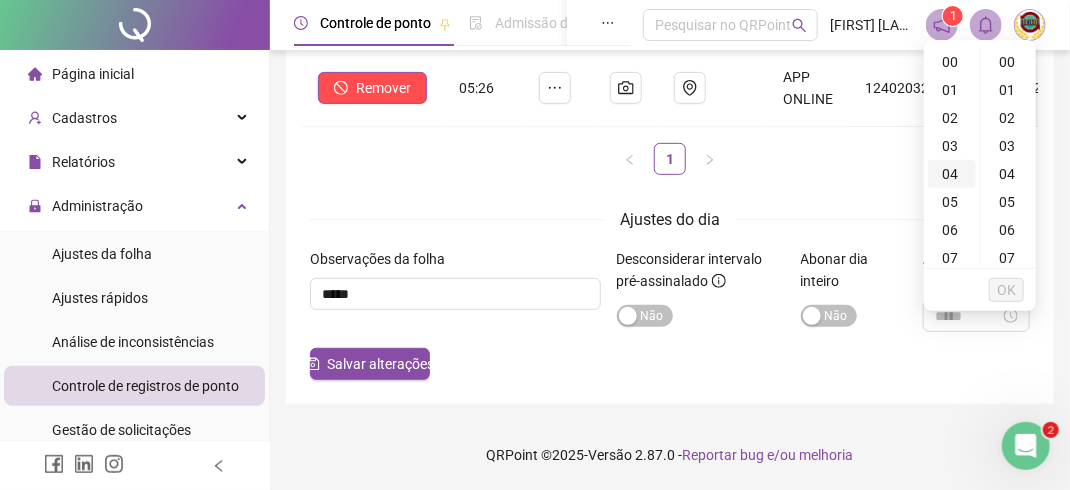click on "04" at bounding box center (952, 174) 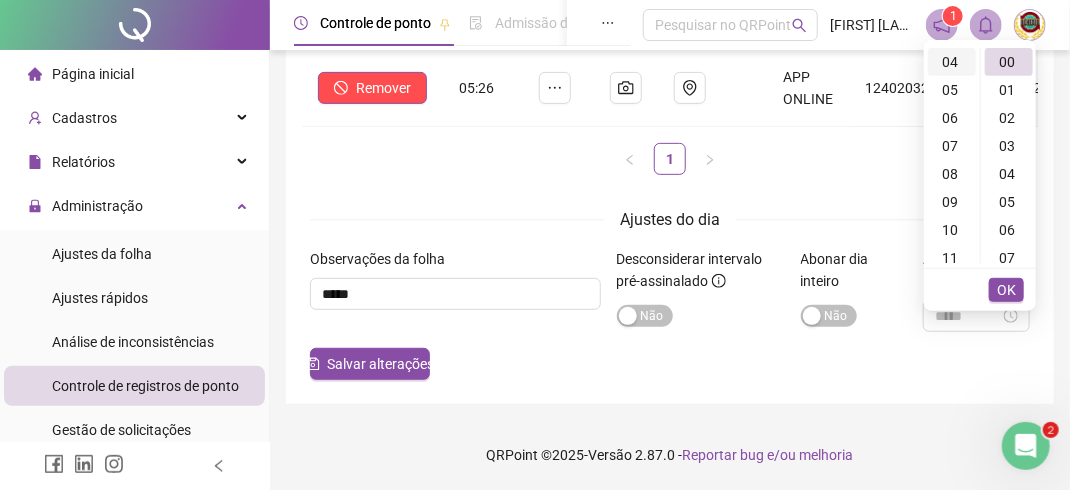 click on "04" at bounding box center (952, 62) 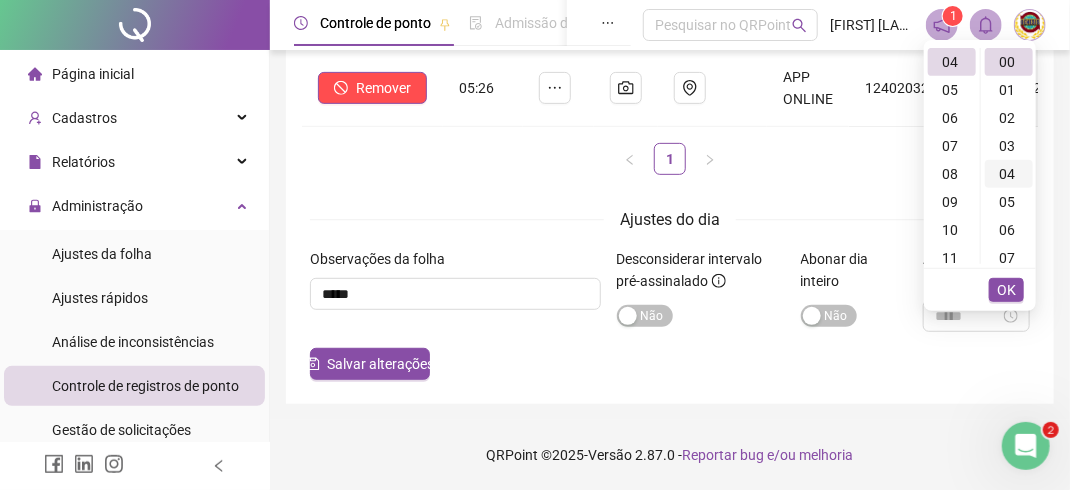 click on "04" at bounding box center (1009, 174) 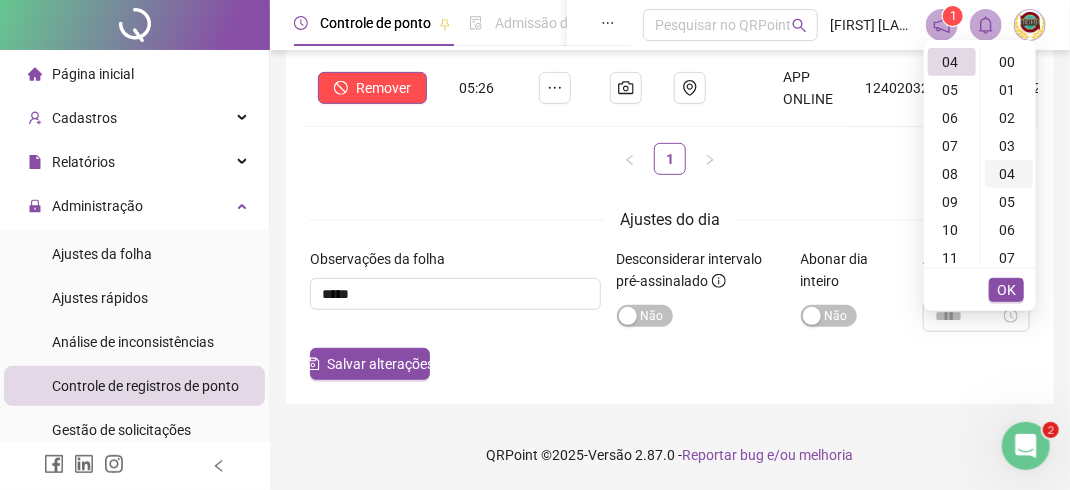 scroll, scrollTop: 112, scrollLeft: 0, axis: vertical 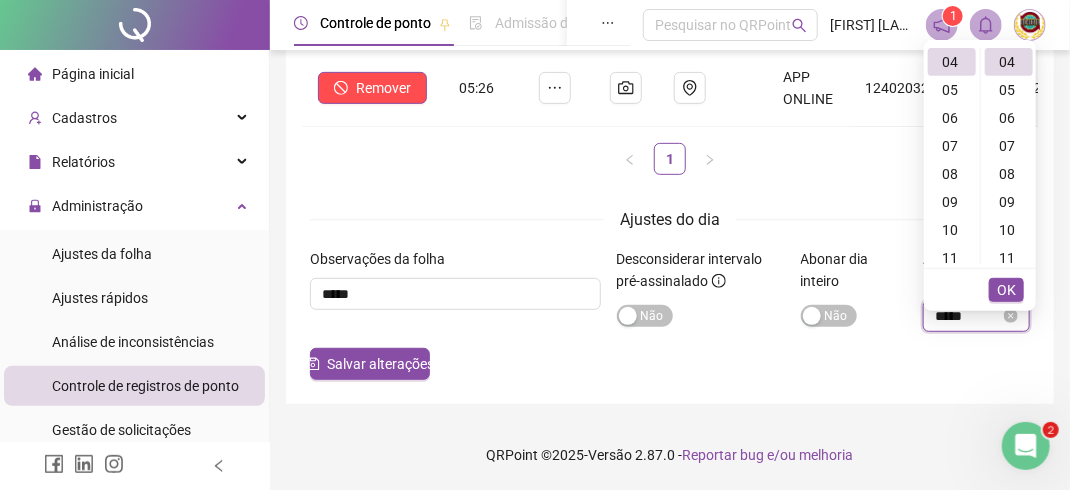 click on "*****" at bounding box center (967, 316) 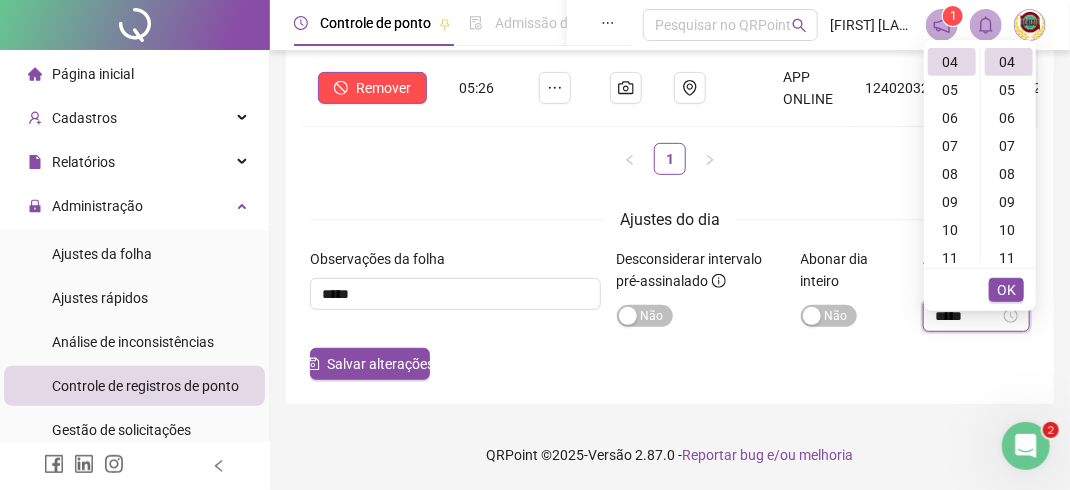 scroll, scrollTop: 0, scrollLeft: 0, axis: both 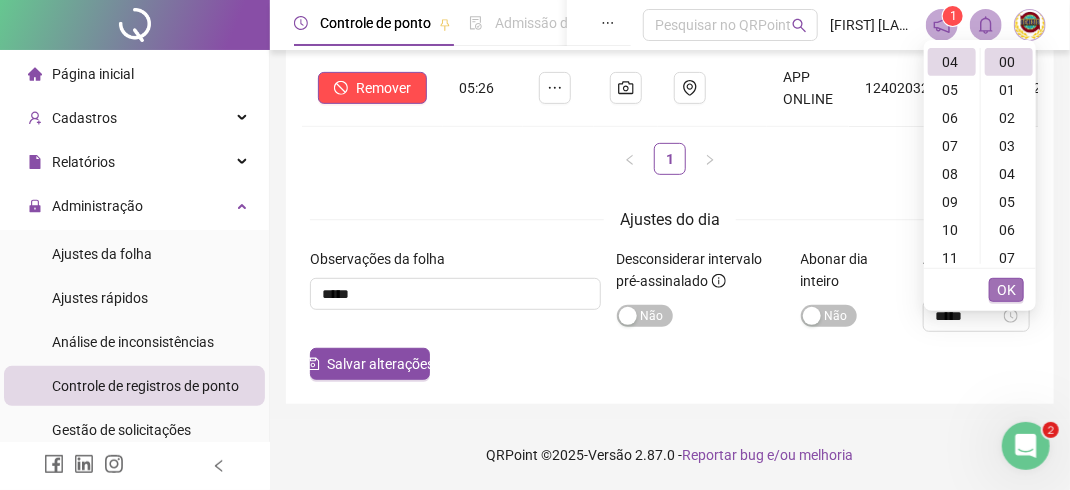 click on "OK" at bounding box center (1006, 290) 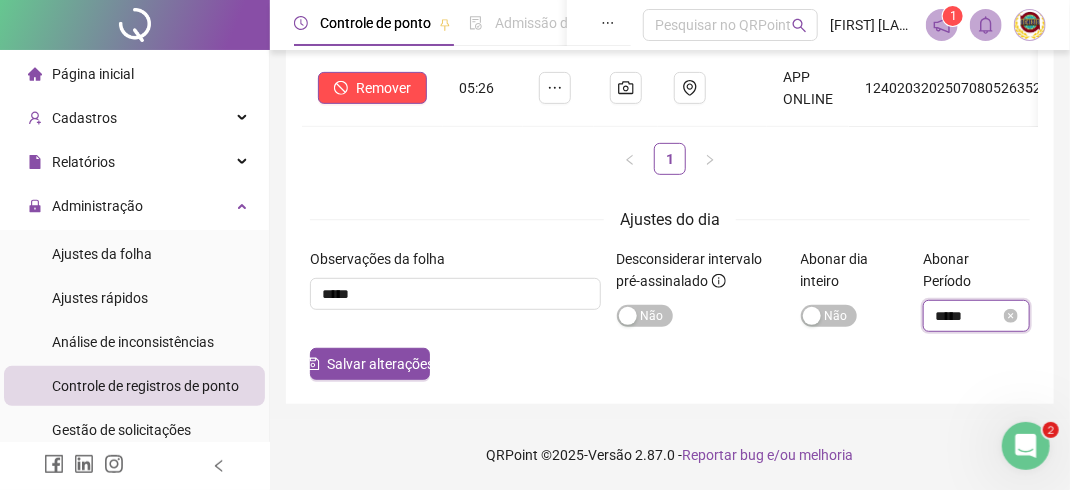 click on "*****" at bounding box center (967, 316) 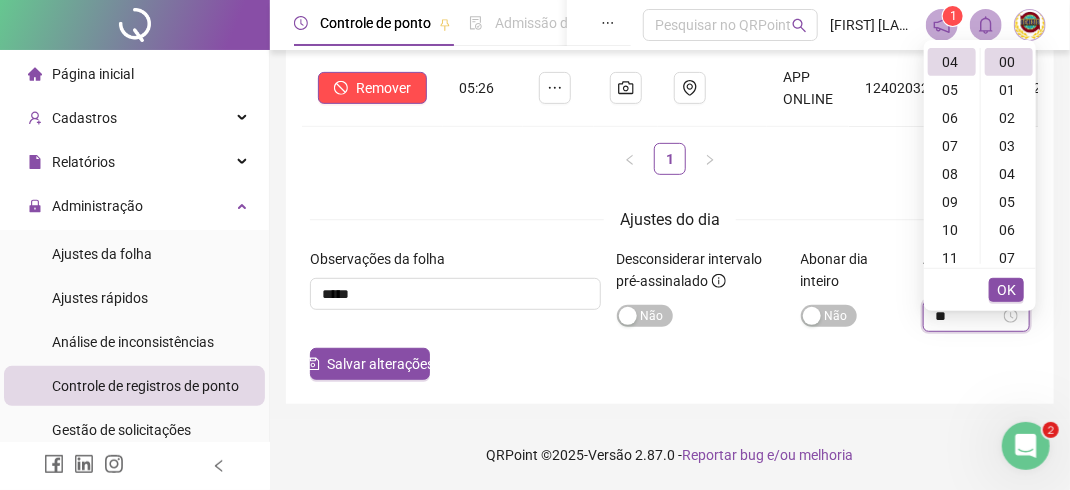 type on "*" 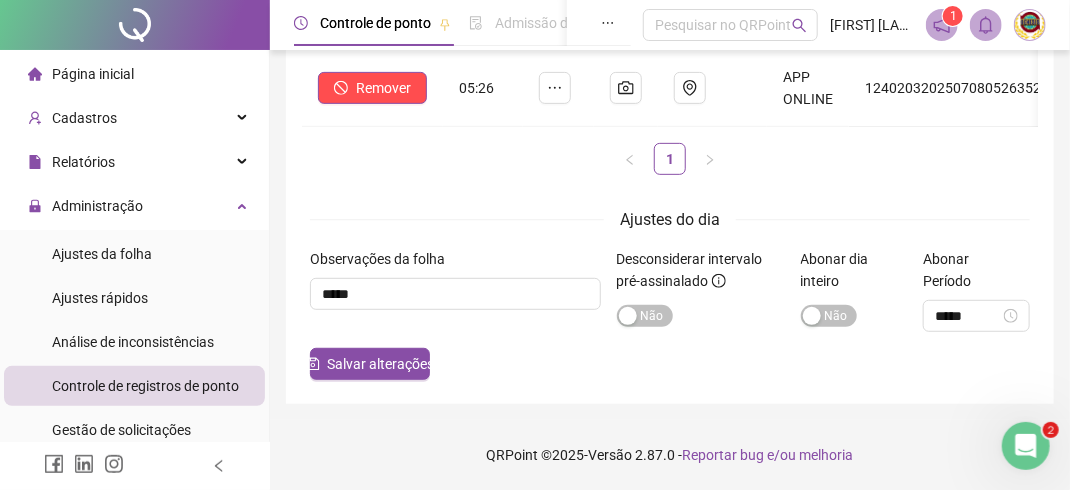 click on "**********" at bounding box center [670, 105] 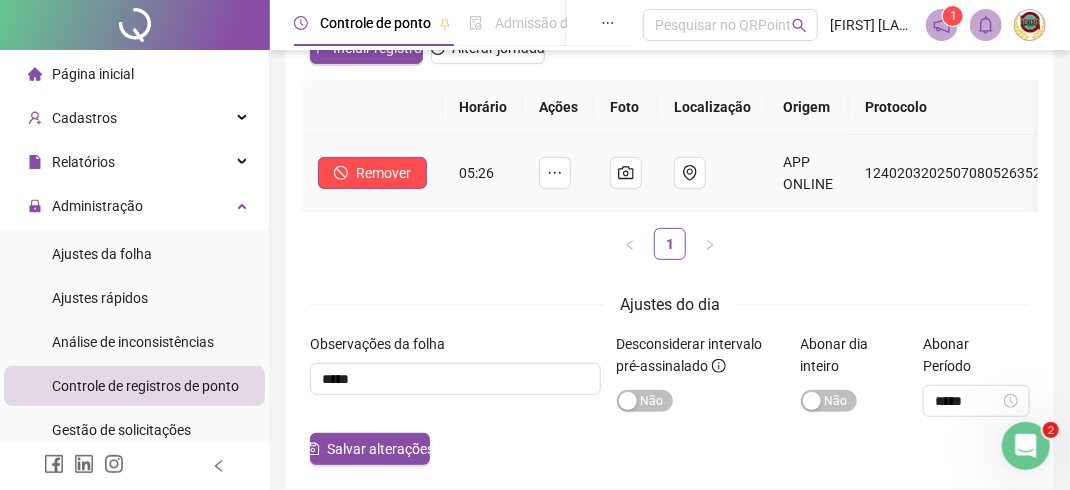 scroll, scrollTop: 274, scrollLeft: 0, axis: vertical 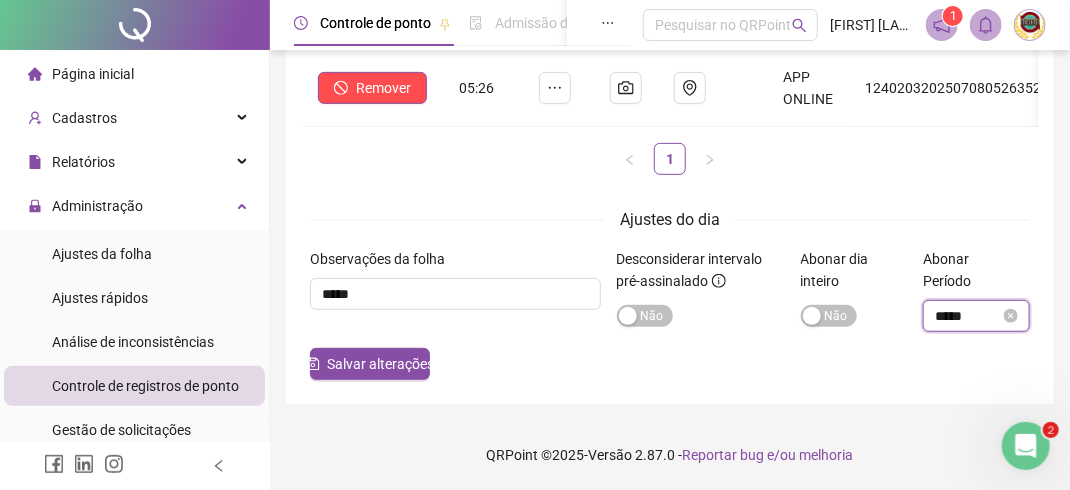 drag, startPoint x: 968, startPoint y: 313, endPoint x: 983, endPoint y: 302, distance: 18.601076 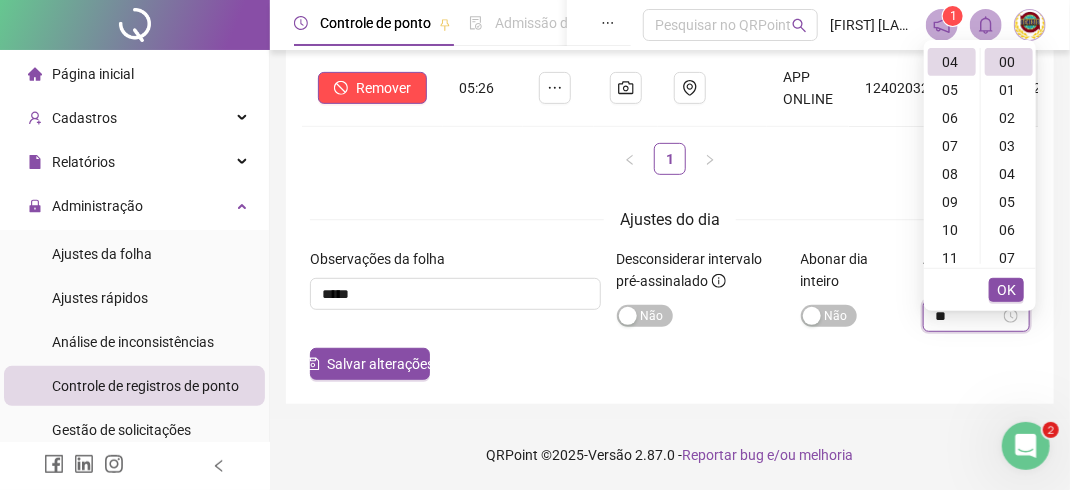 type on "*" 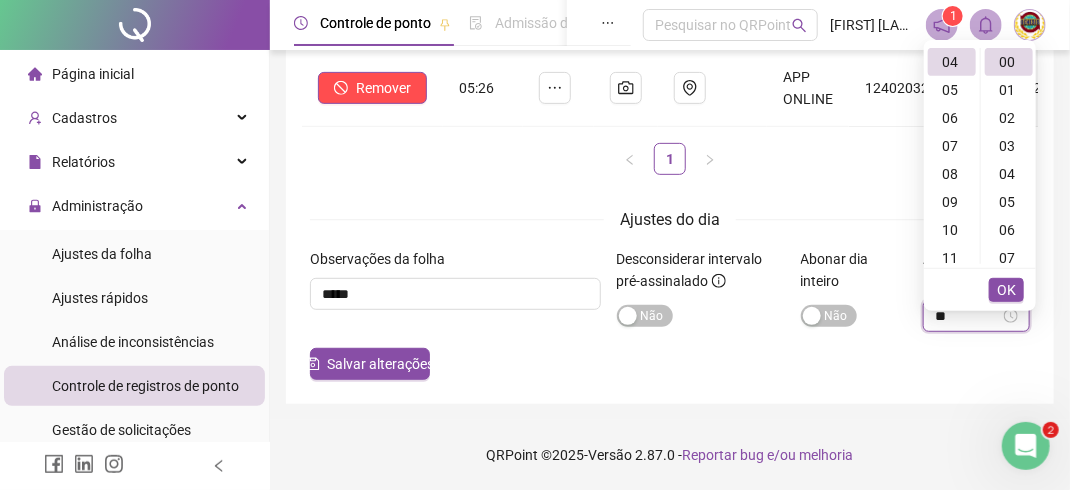 type on "*" 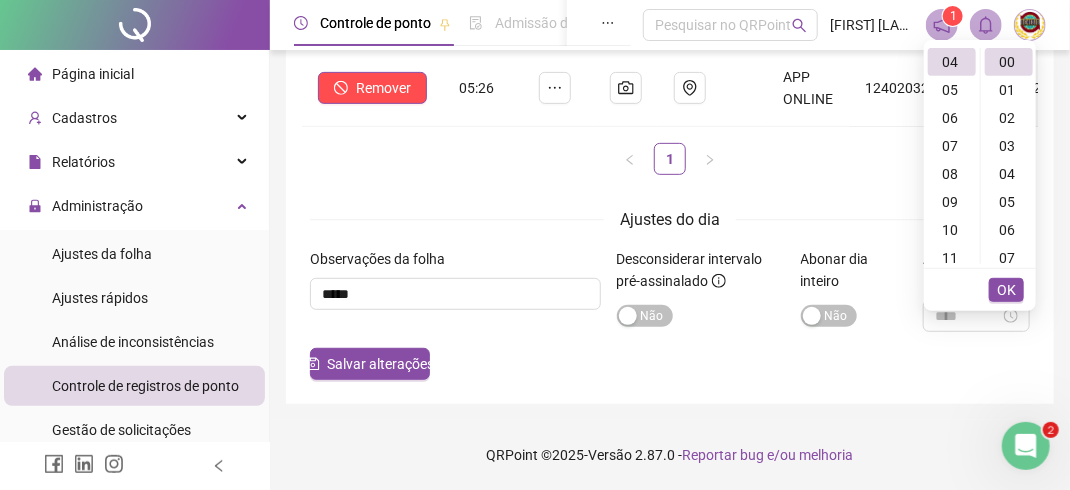 type on "*****" 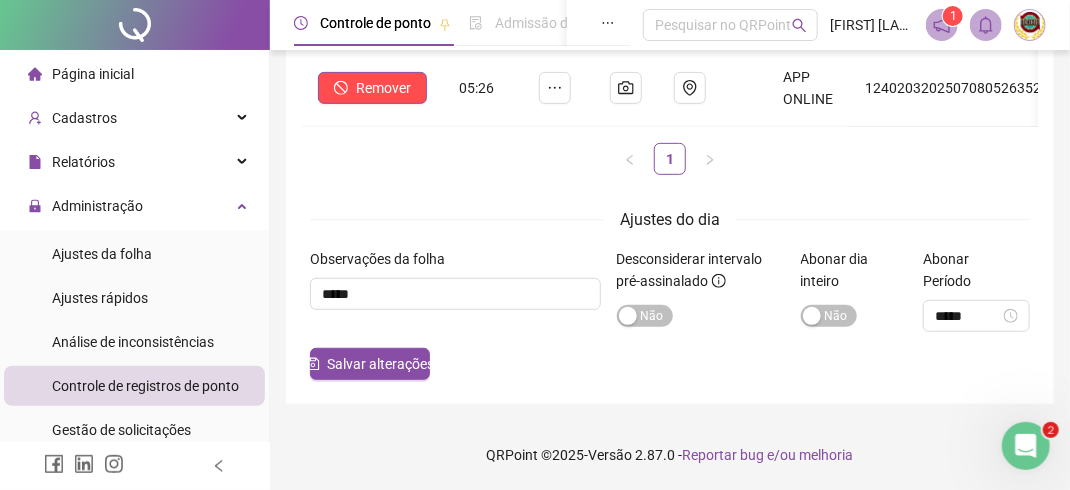 click on "Salvar alterações" at bounding box center [670, 364] 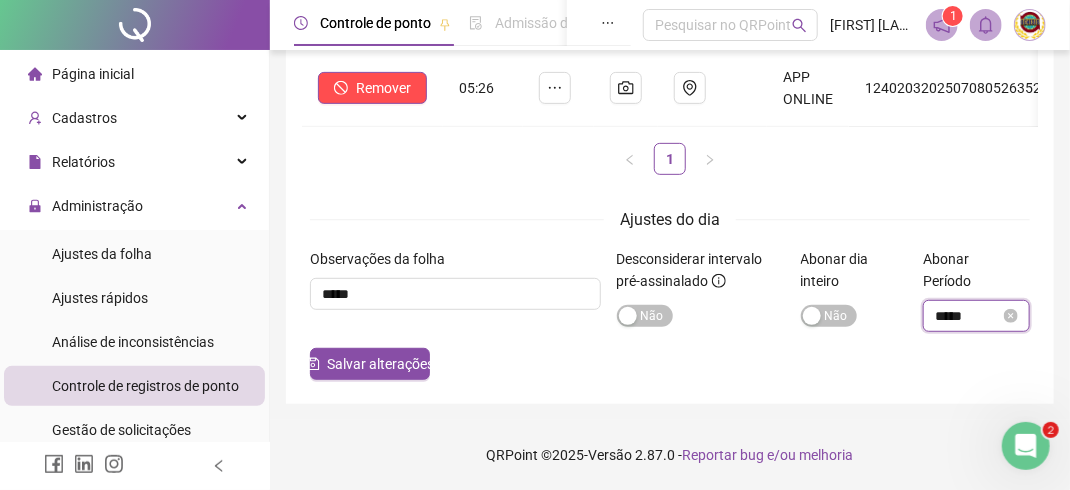 drag, startPoint x: 936, startPoint y: 318, endPoint x: 980, endPoint y: 317, distance: 44.011364 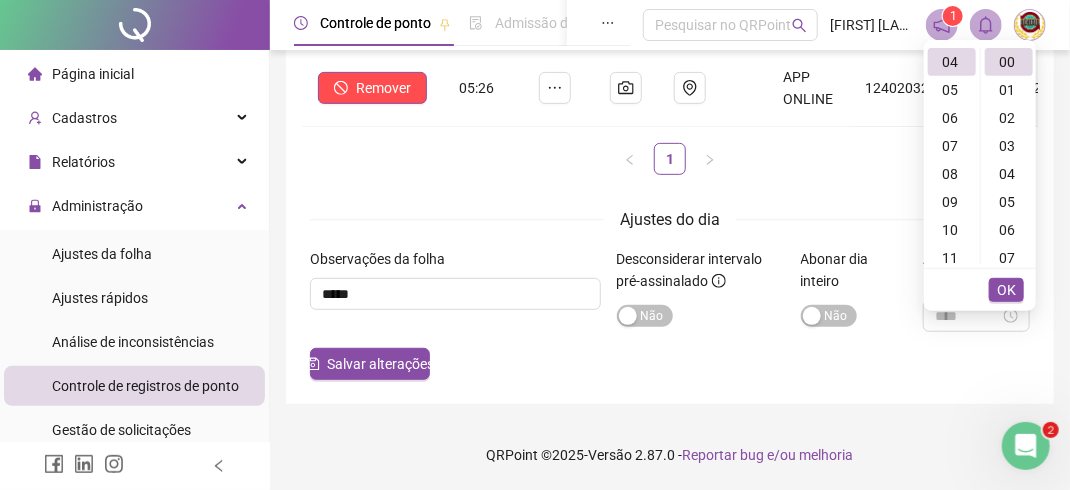 type on "*****" 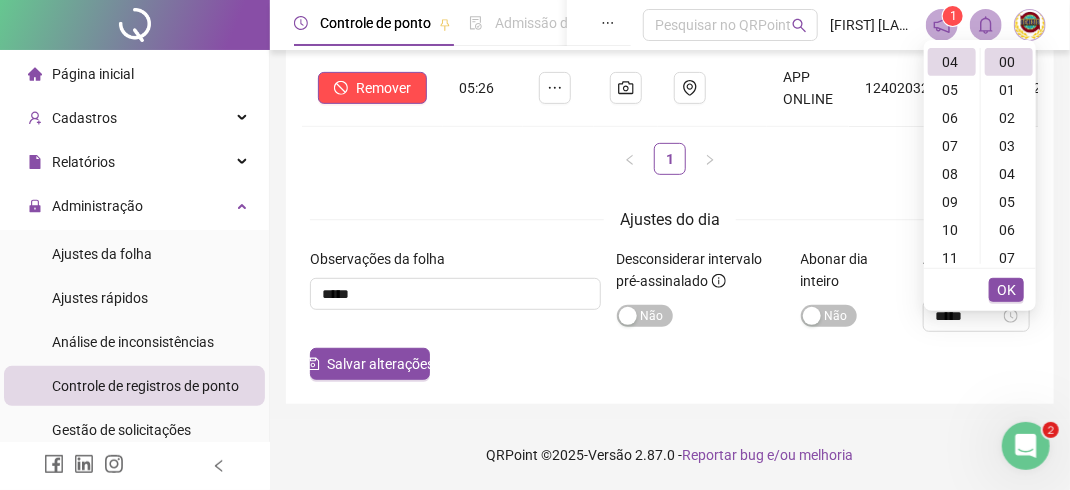 click on "**********" at bounding box center [670, 105] 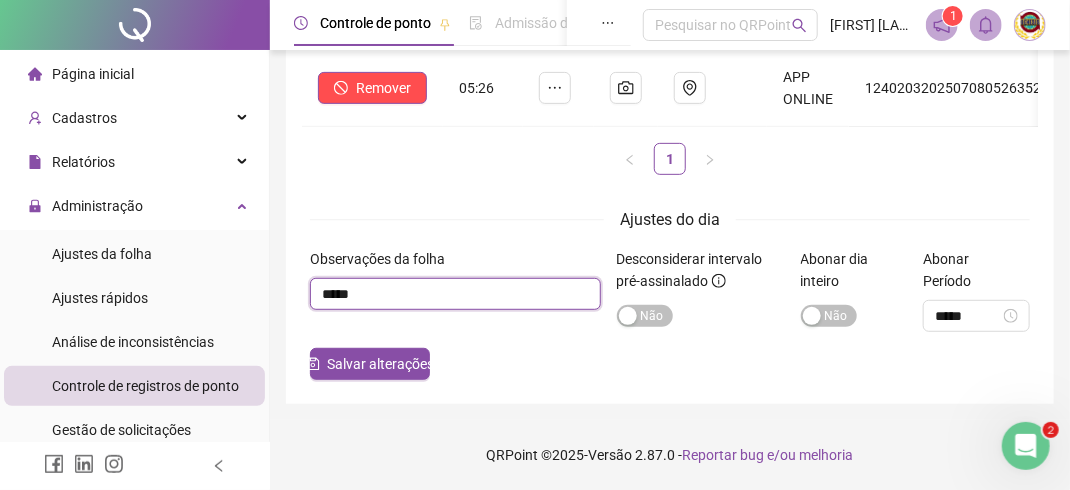 click at bounding box center (455, 294) 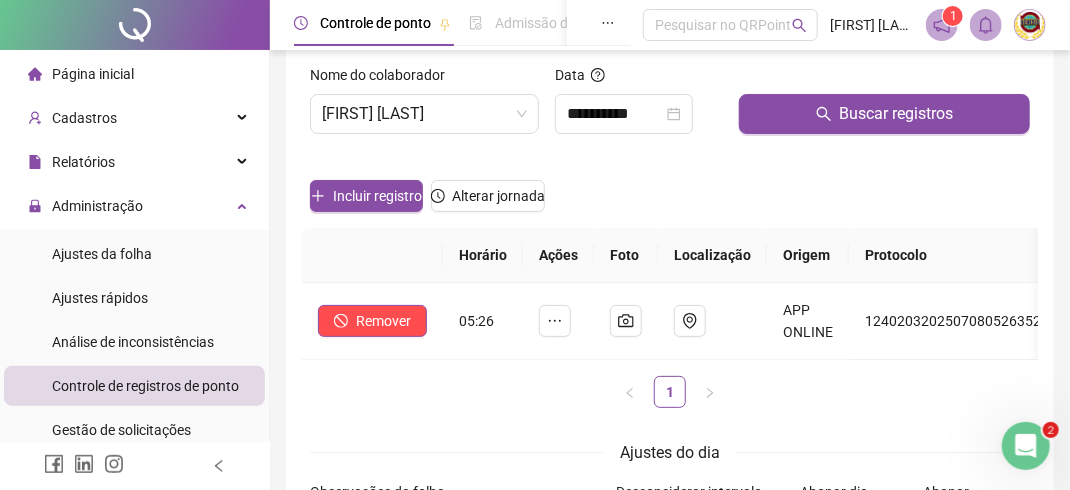 scroll, scrollTop: 0, scrollLeft: 0, axis: both 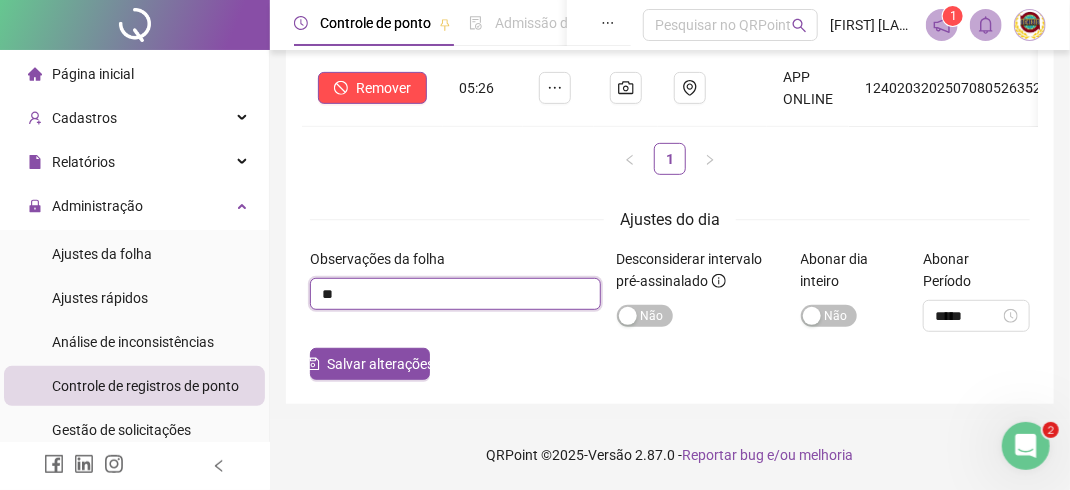 type on "*" 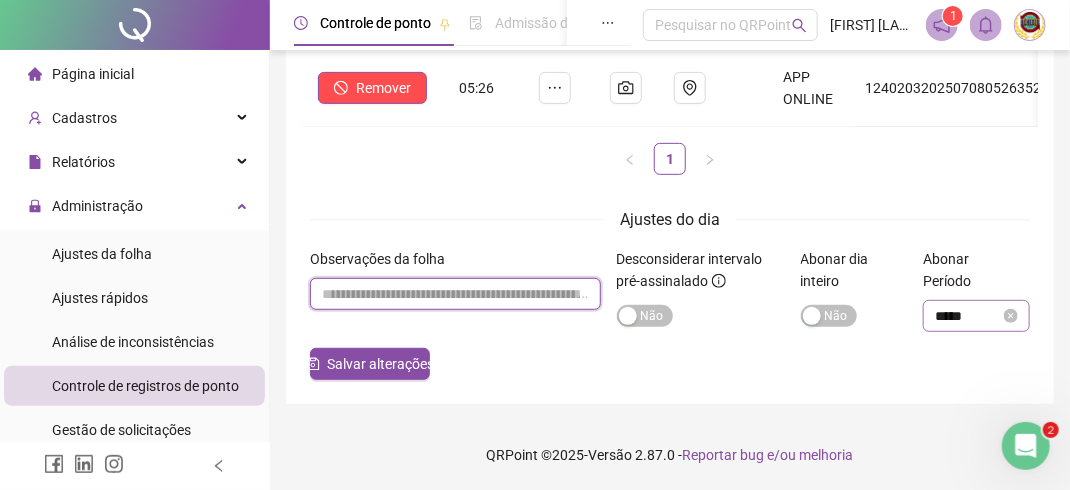type 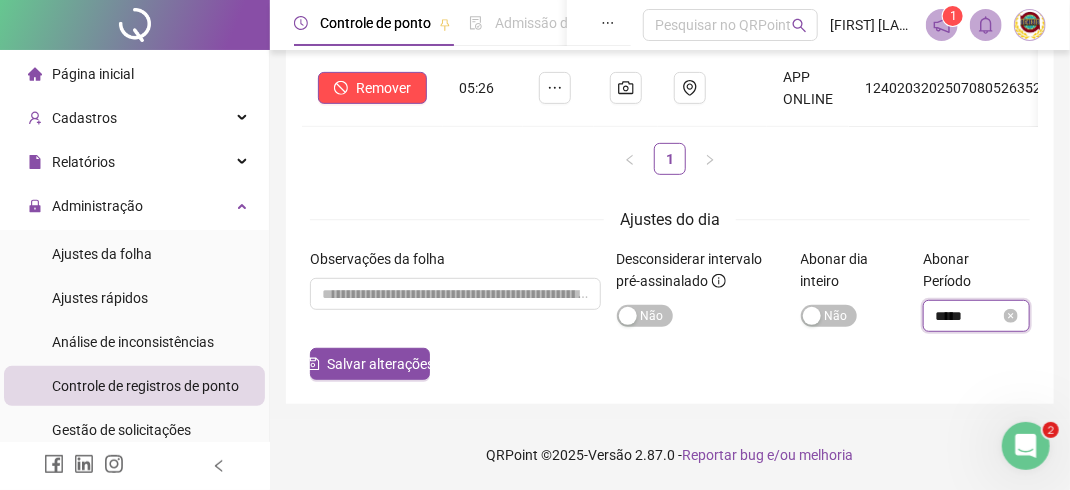 click on "*****" at bounding box center (967, 316) 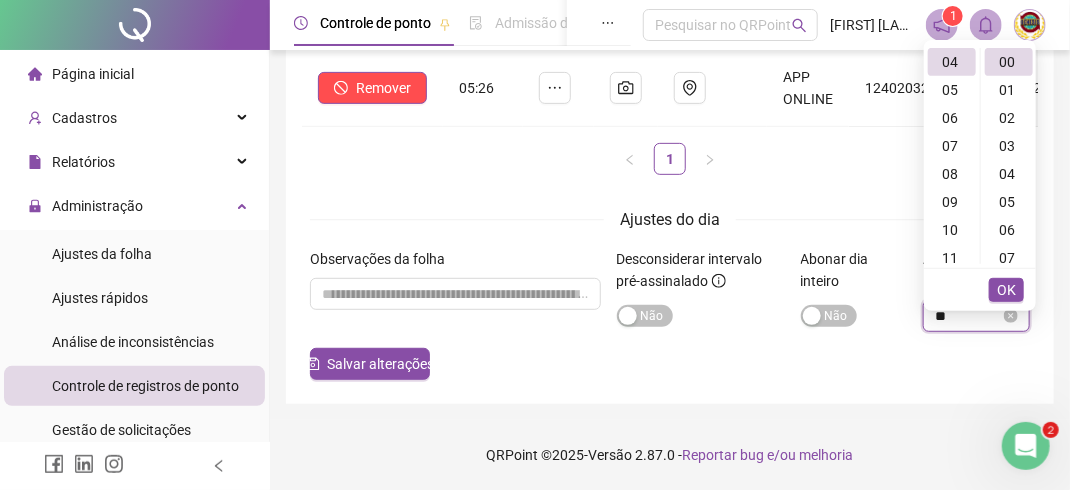 type on "*" 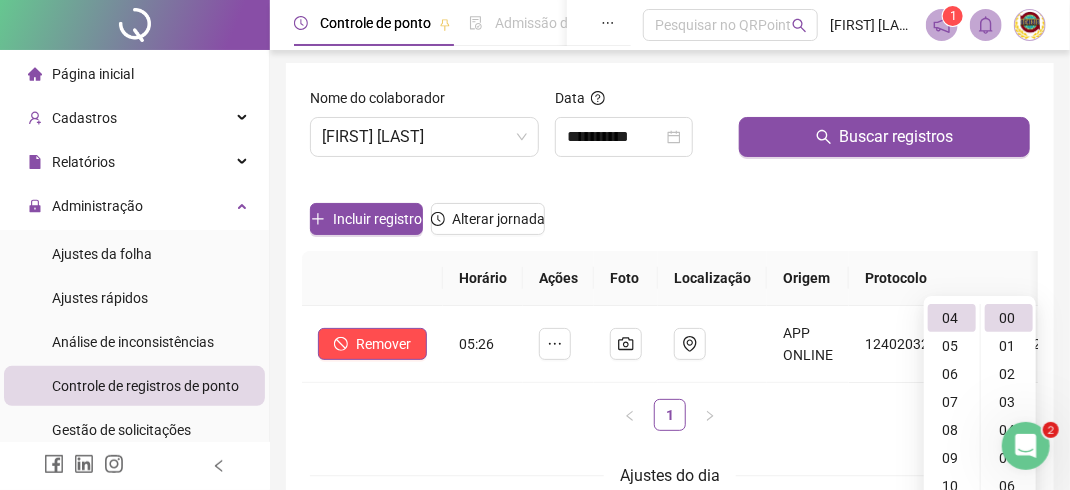 scroll, scrollTop: 0, scrollLeft: 0, axis: both 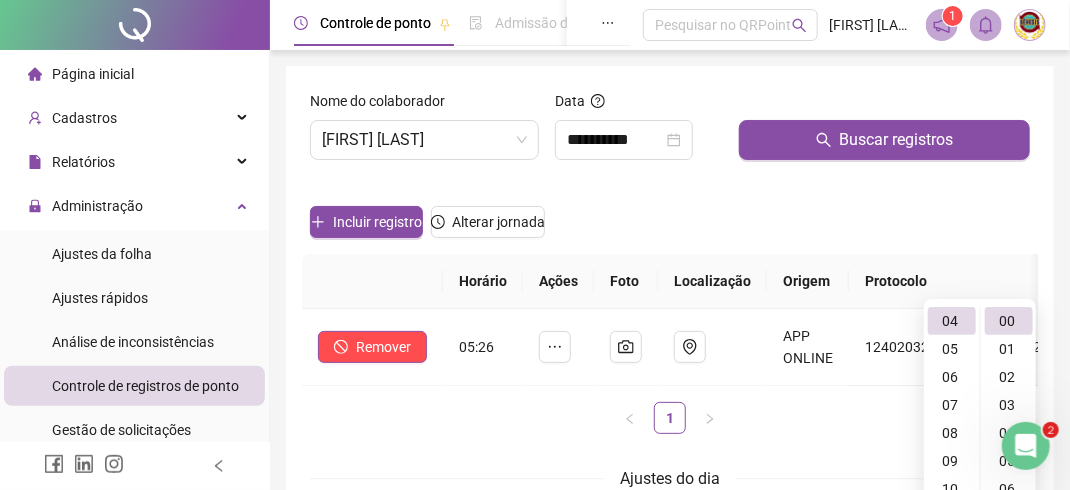 type on "*****" 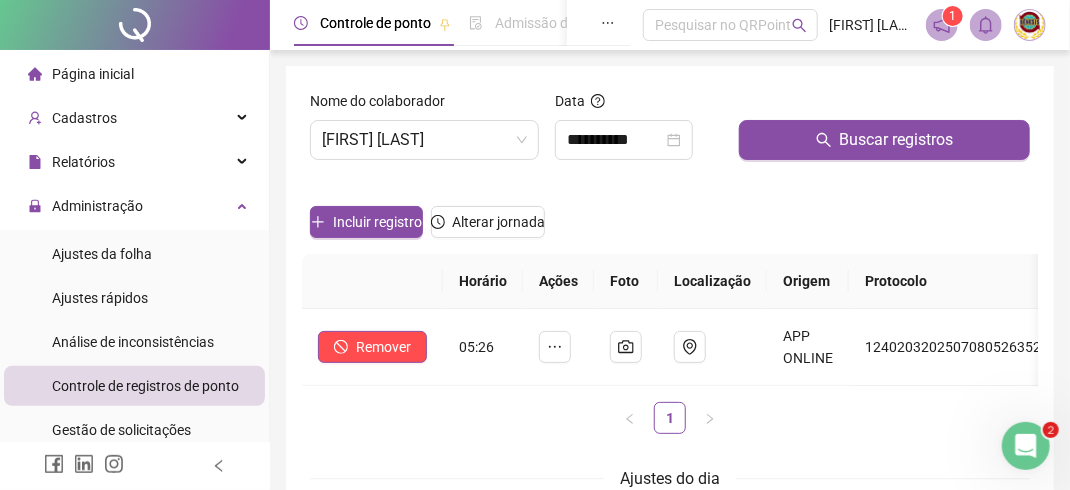 click on "Incluir registro   Alterar jornada" at bounding box center (670, 215) 